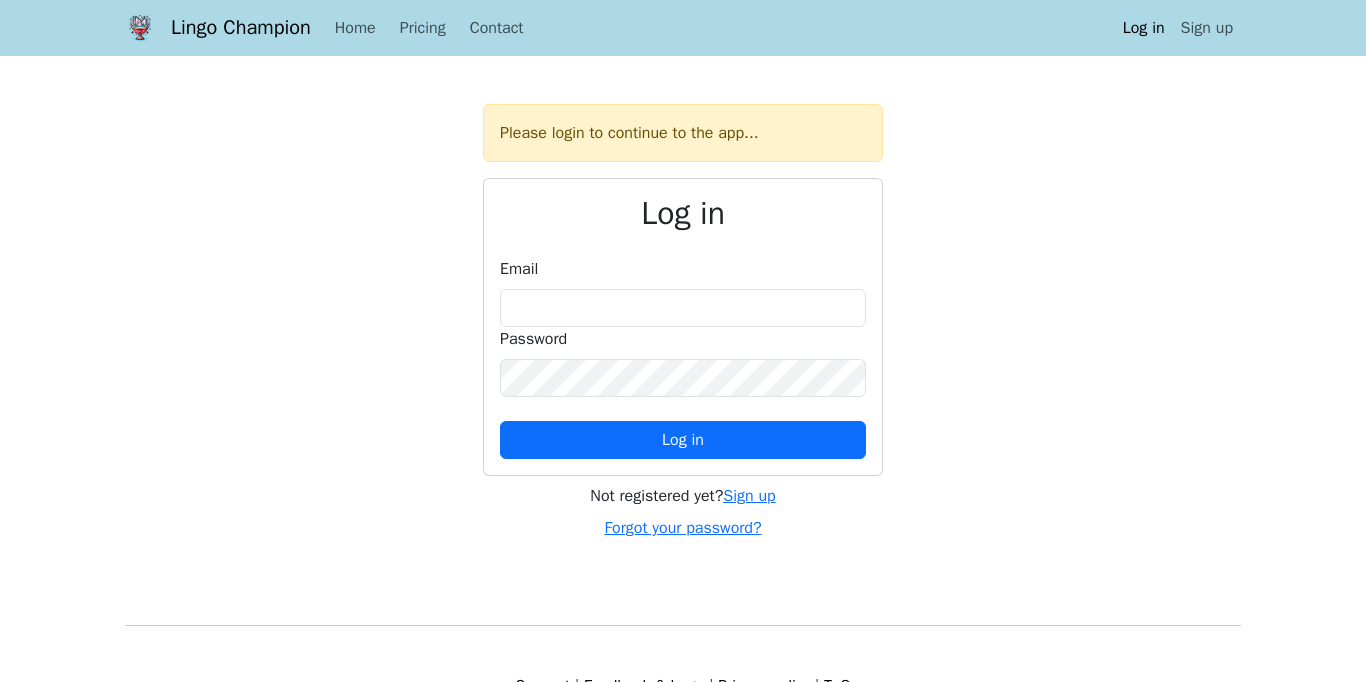 scroll, scrollTop: 0, scrollLeft: 0, axis: both 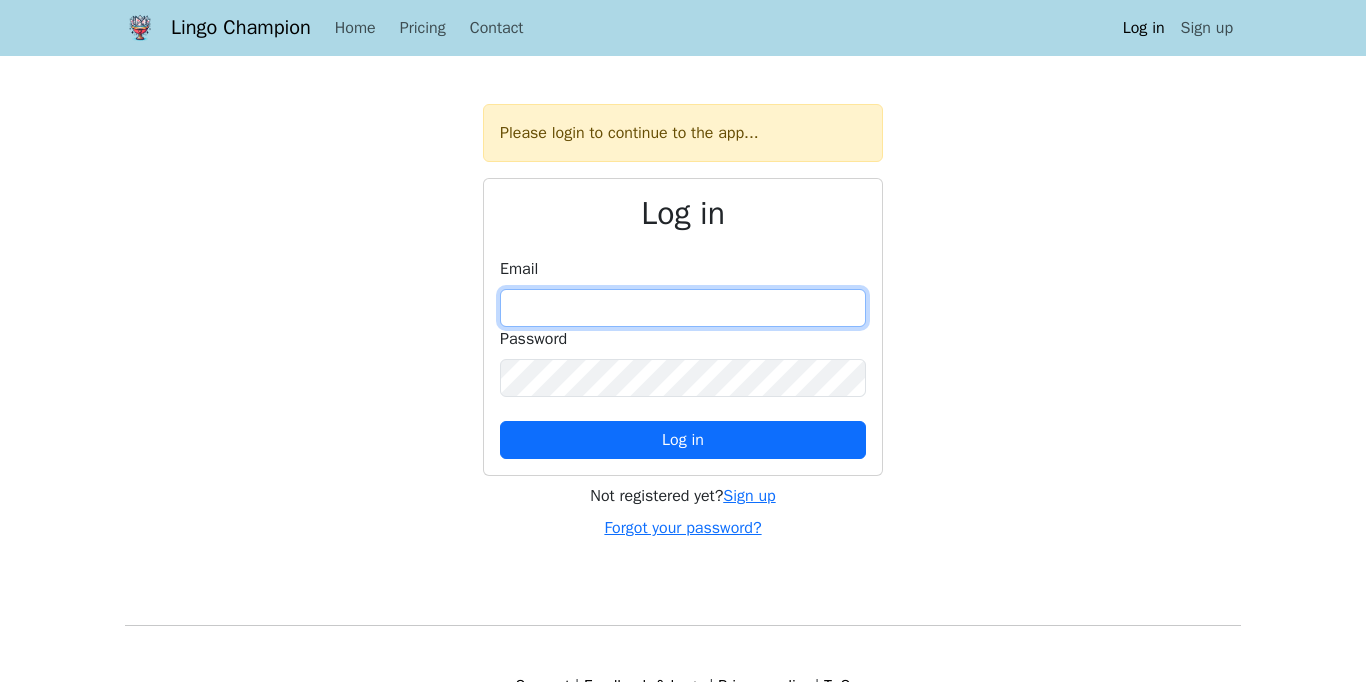 click at bounding box center [683, 308] 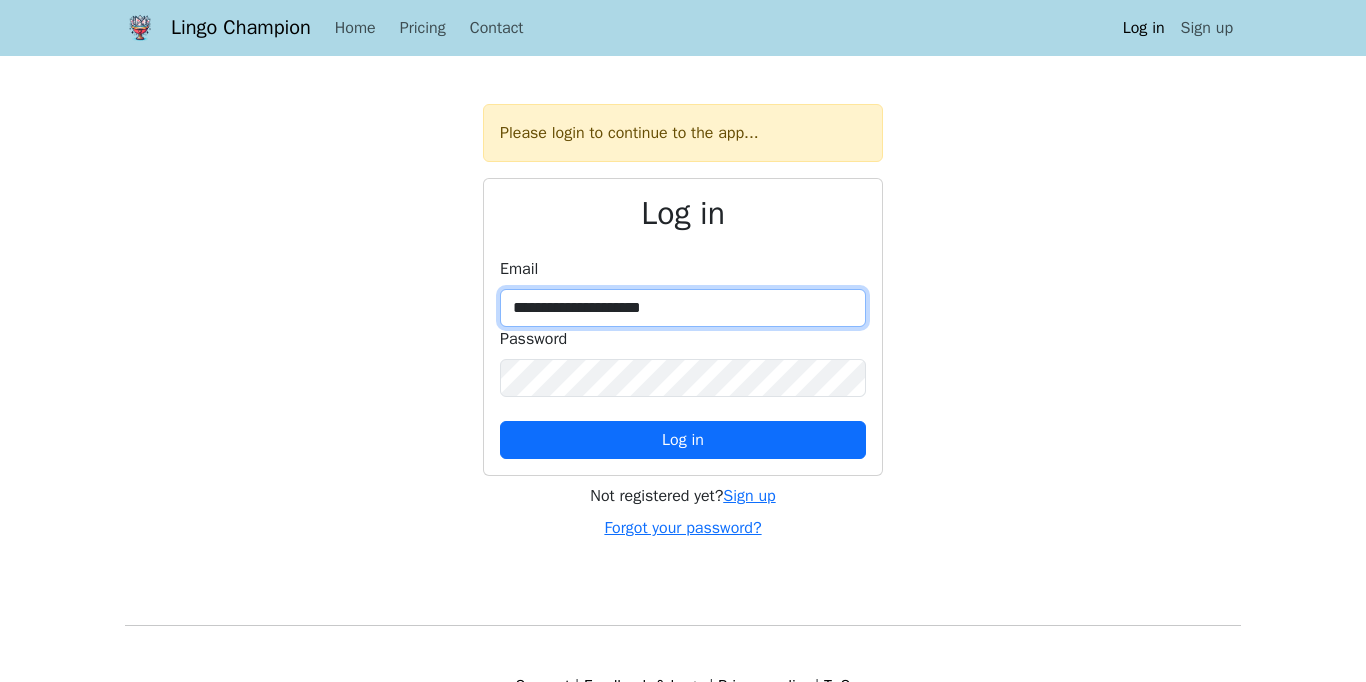 type on "**********" 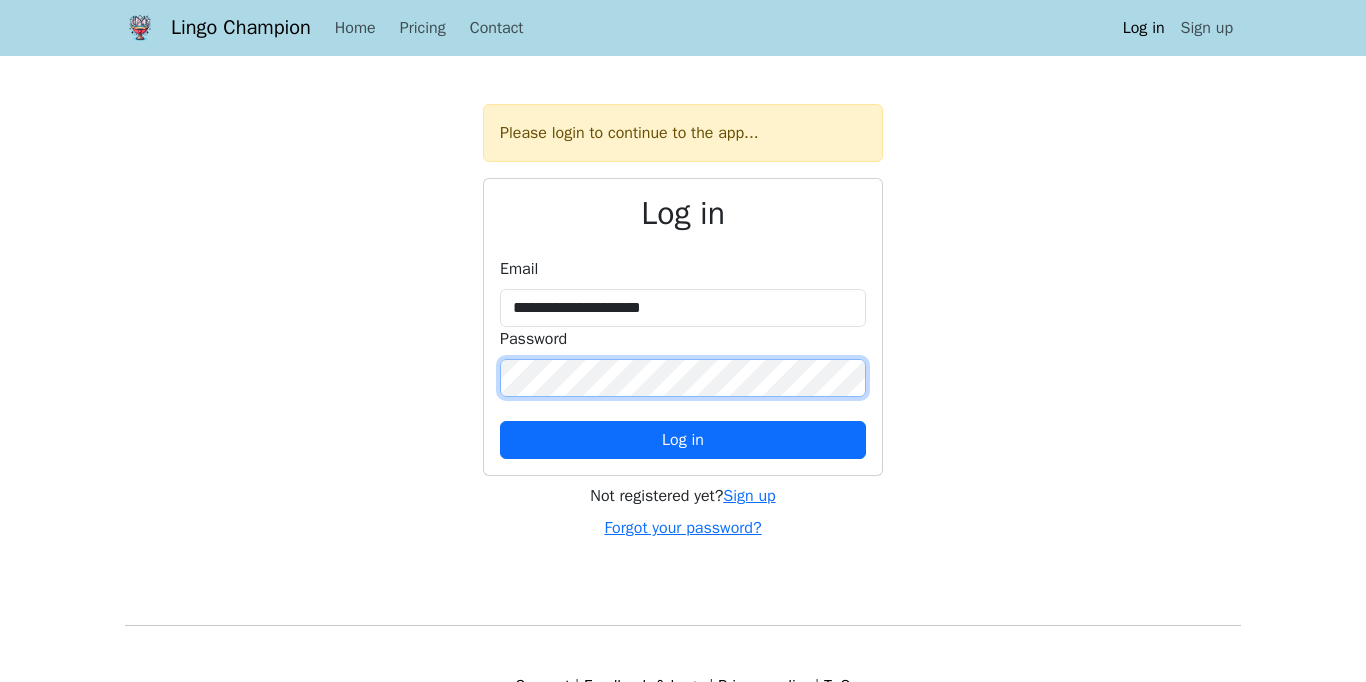 click on "Log in" at bounding box center [683, 440] 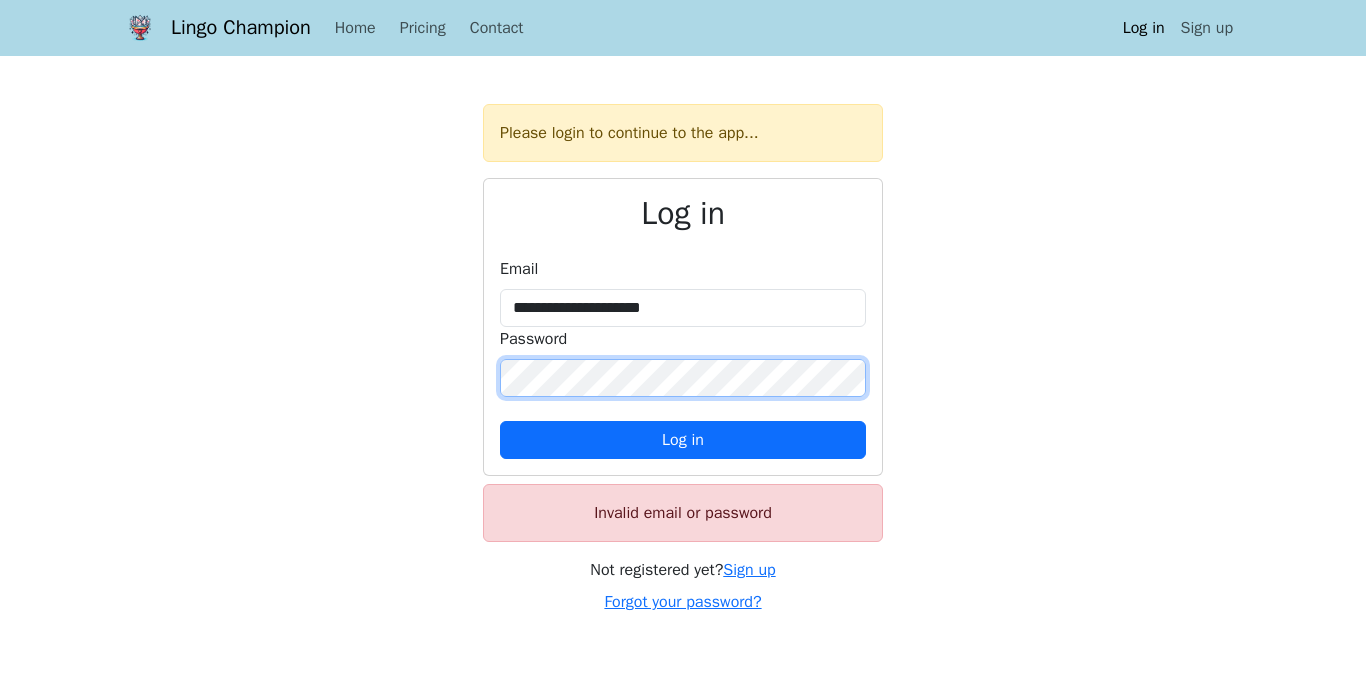 click on "Log in" at bounding box center [683, 440] 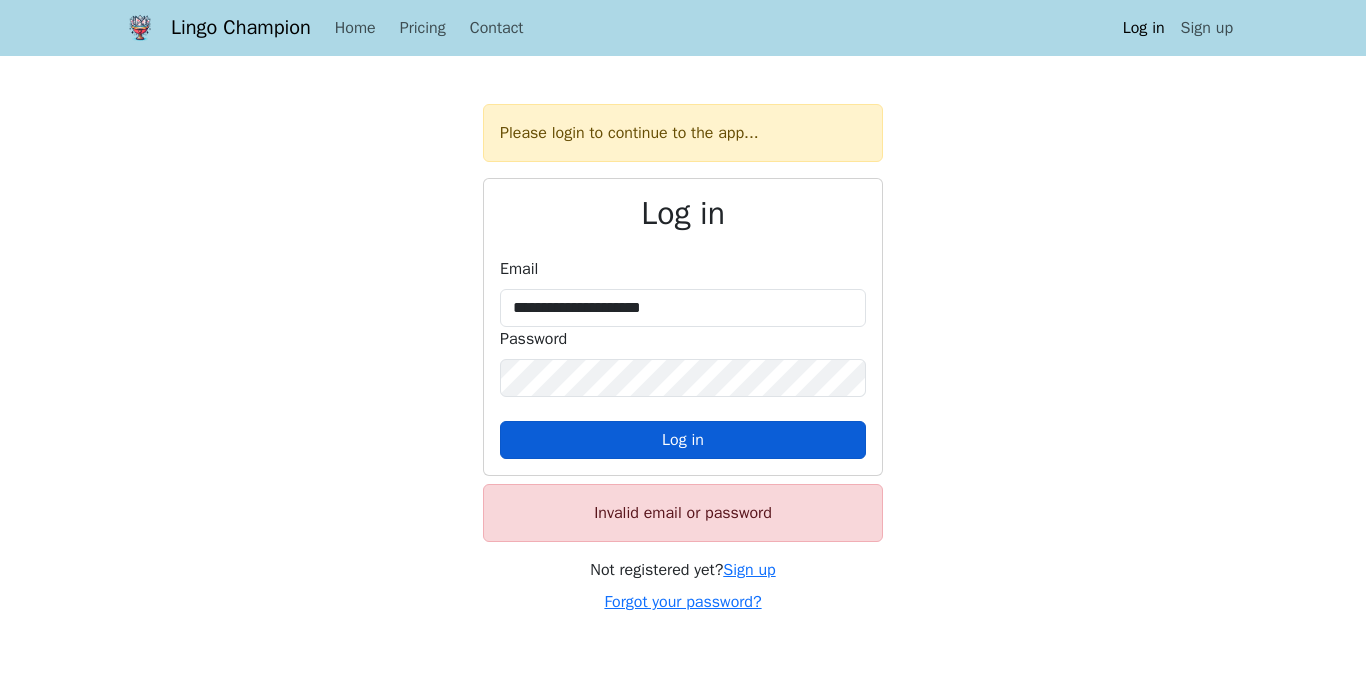 click on "Log in" at bounding box center [683, 440] 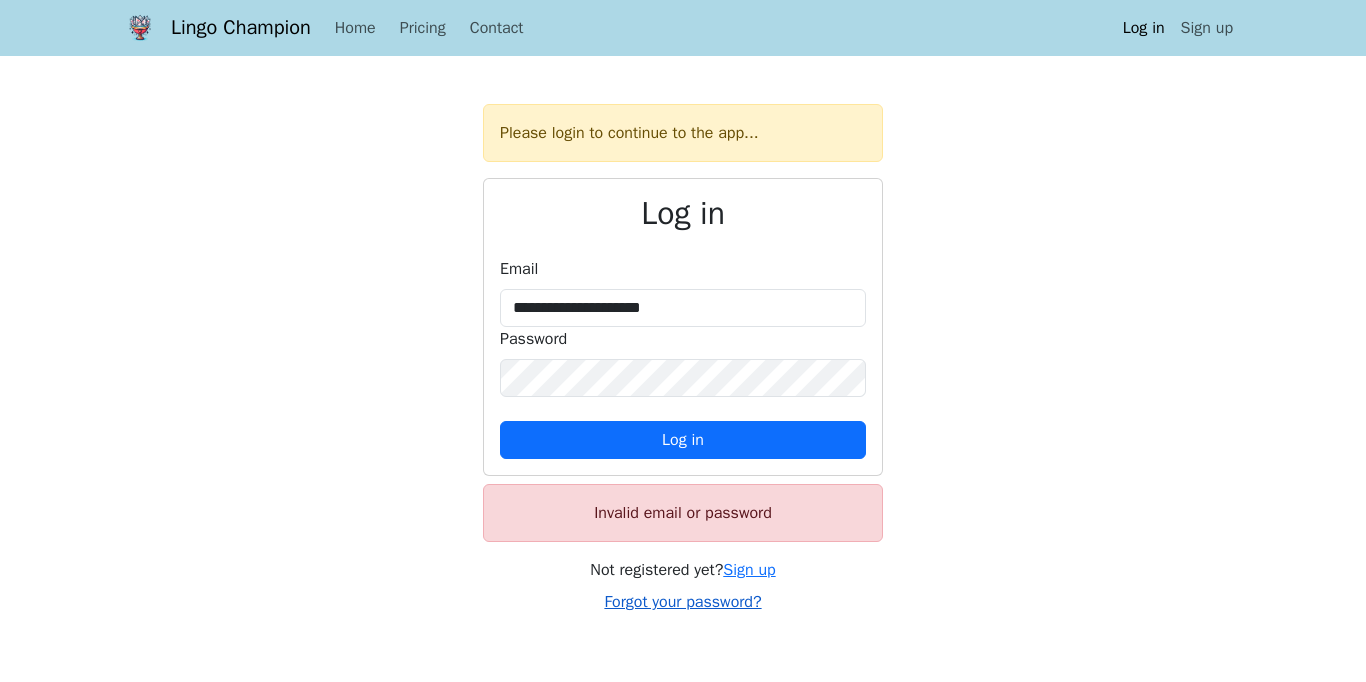click on "Forgot your password?" at bounding box center (682, 602) 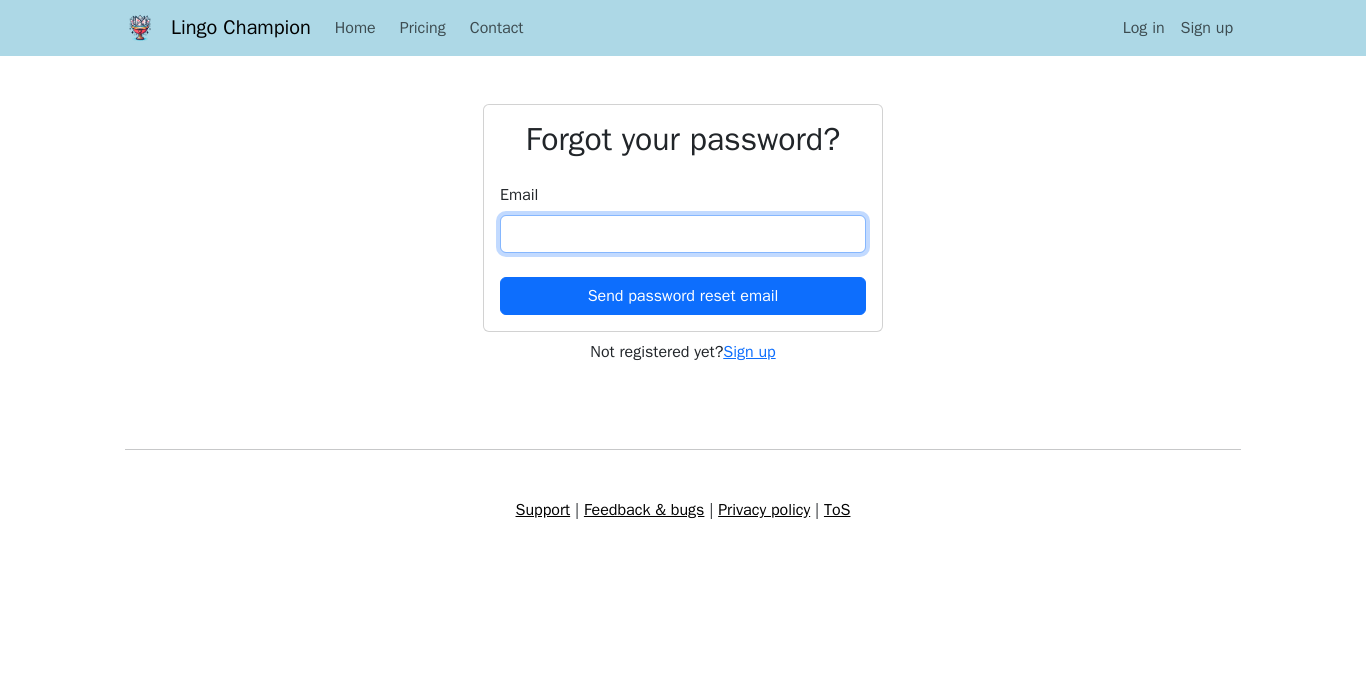 click at bounding box center [683, 234] 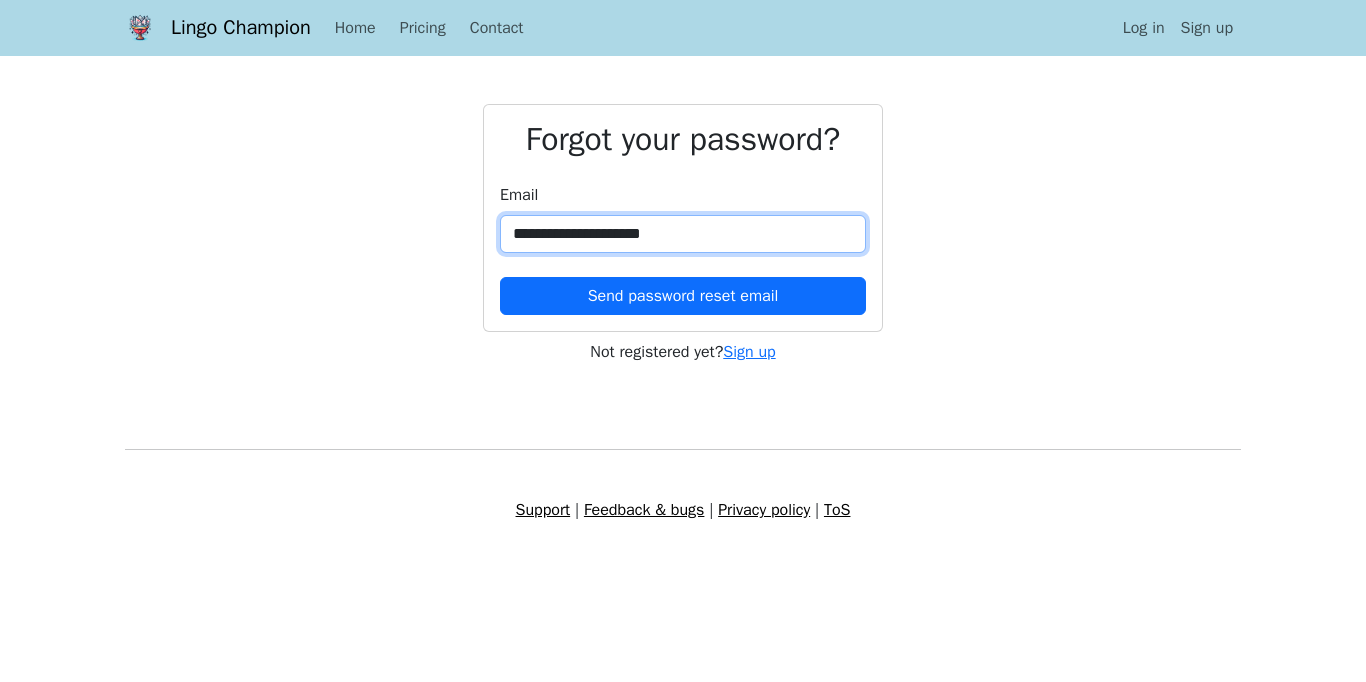 type on "**********" 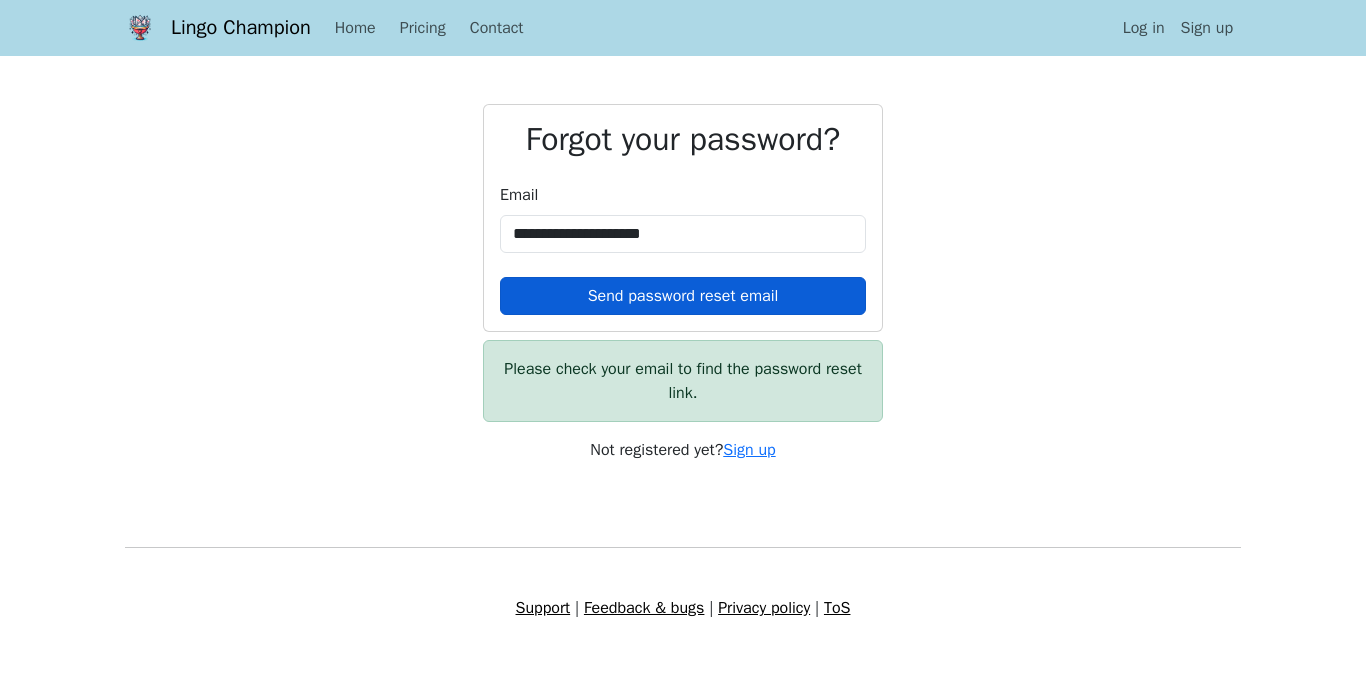 click on "Send password reset email" at bounding box center [683, 296] 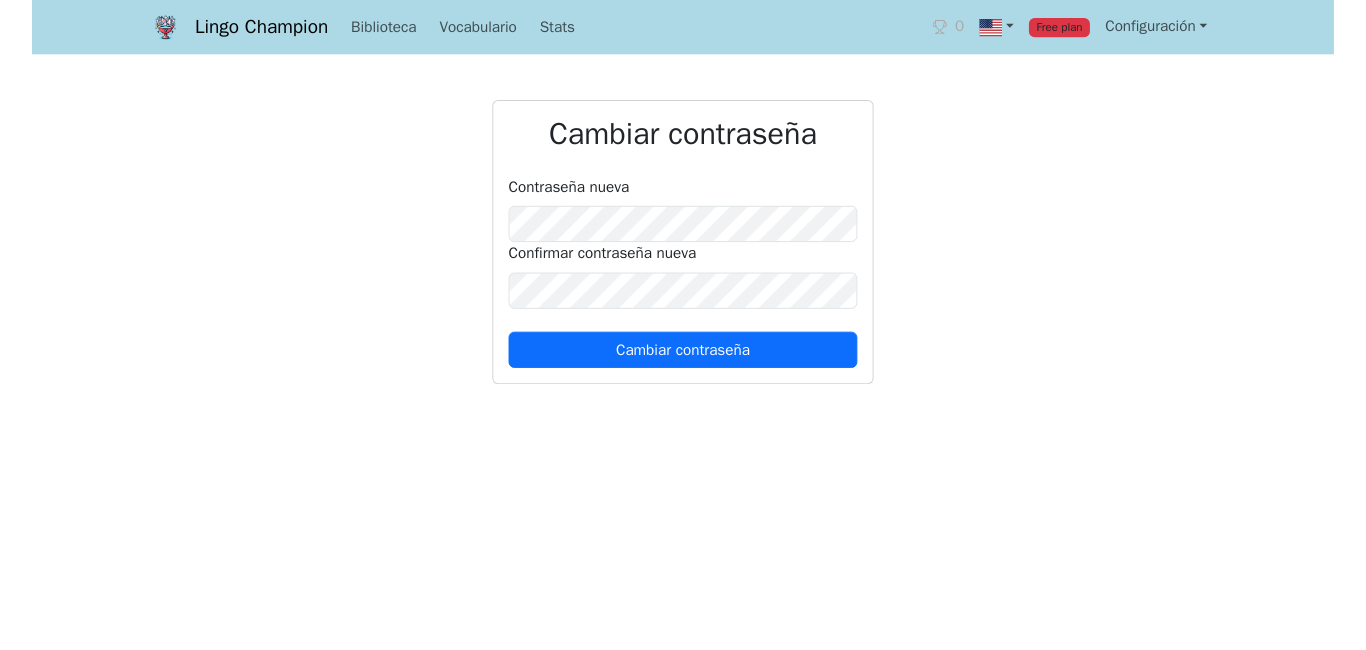 scroll, scrollTop: 0, scrollLeft: 0, axis: both 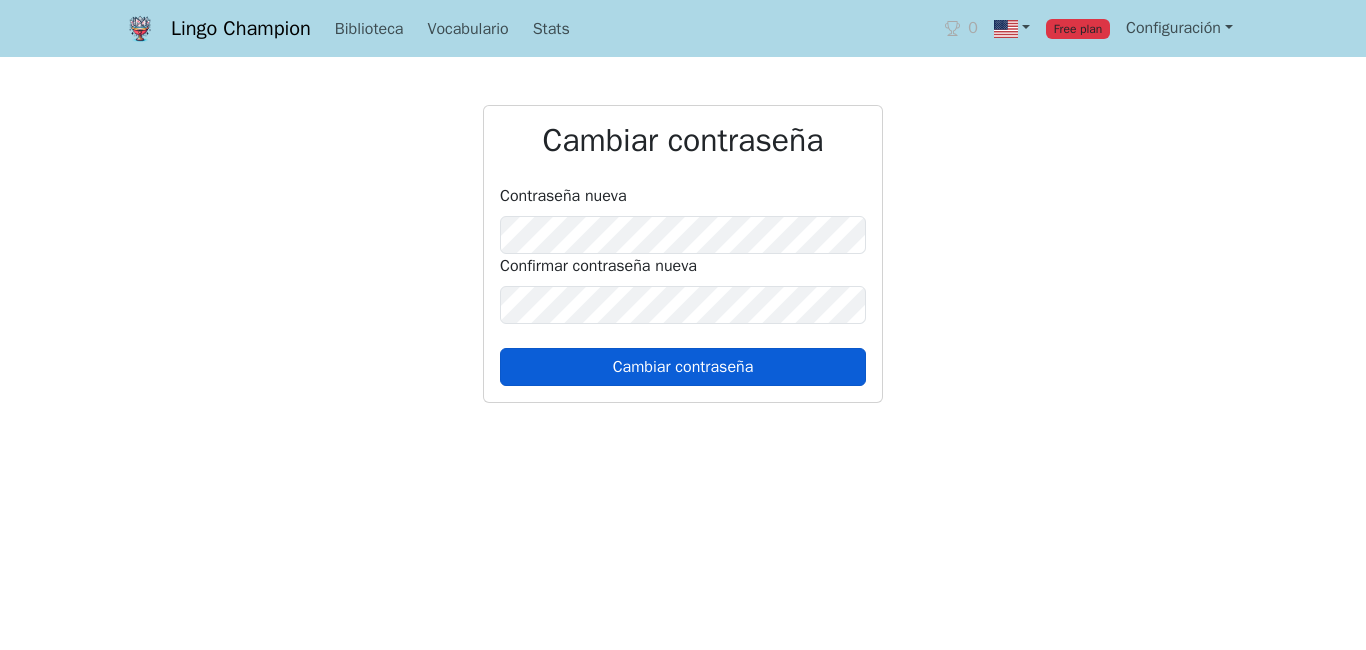 click on "Cambiar contraseña" at bounding box center [683, 367] 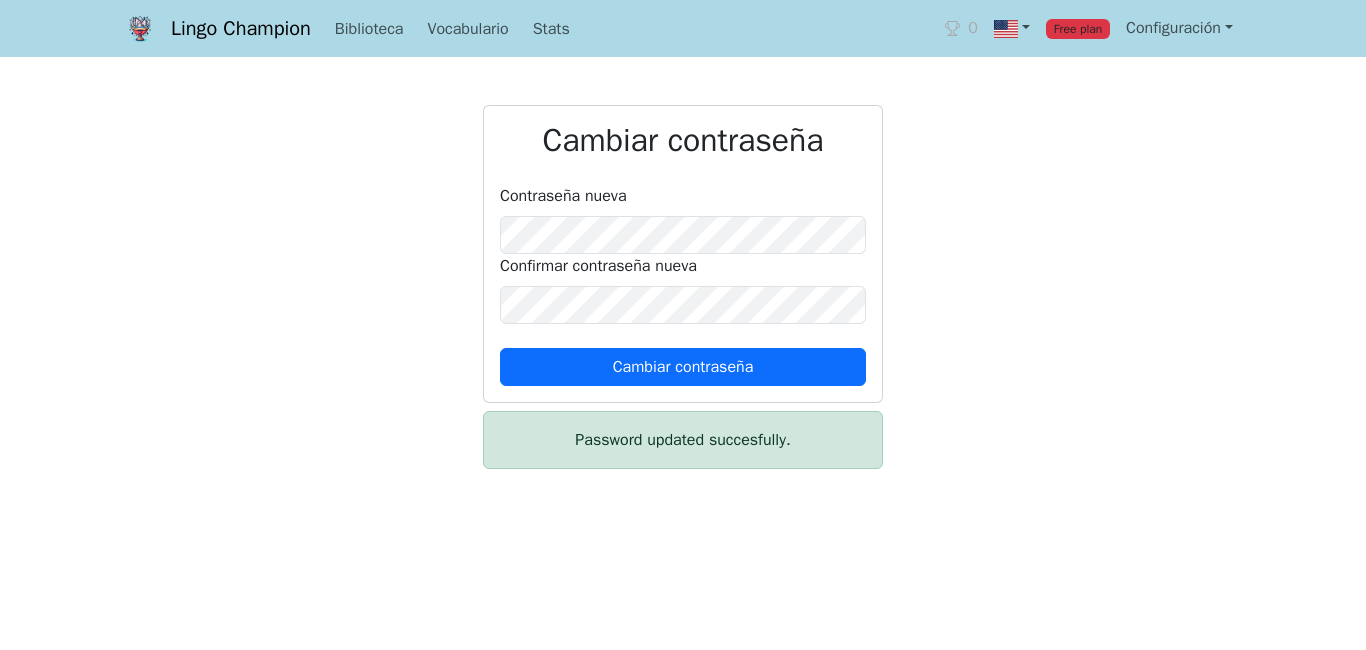 click on "Lingo Champion" at bounding box center [241, 29] 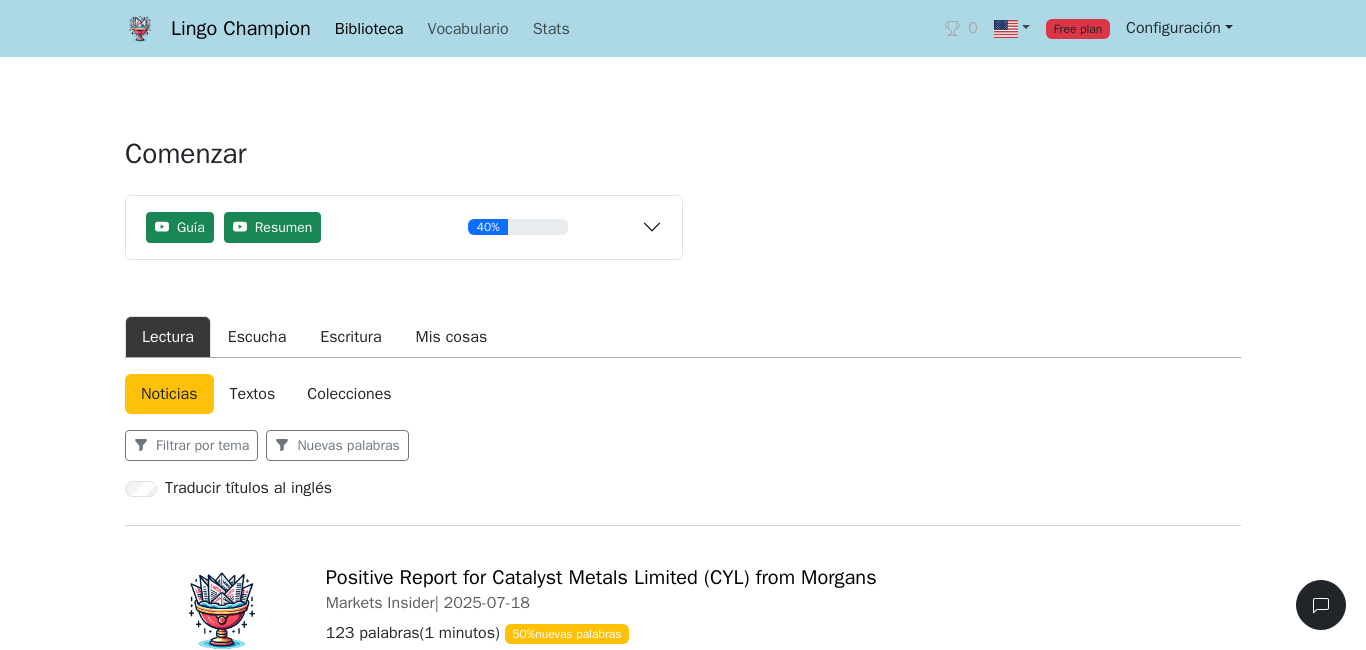 click on "Configuración" at bounding box center (1179, 28) 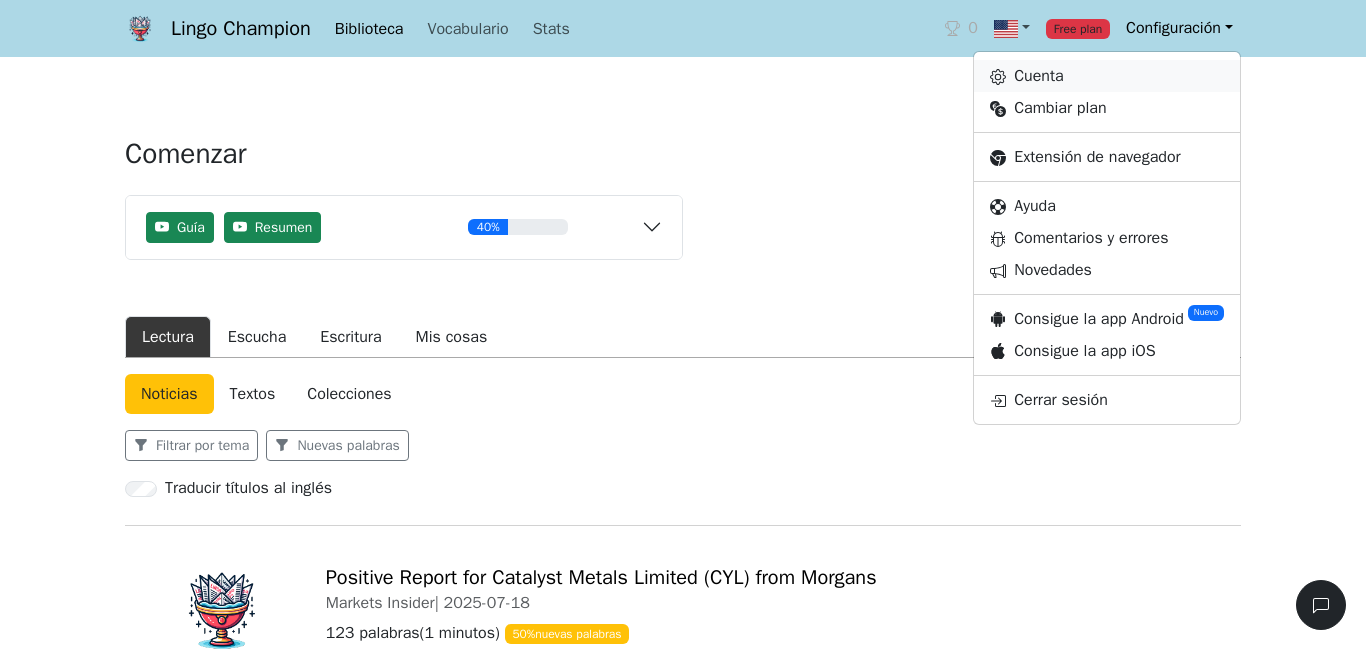 click on "Cuenta" at bounding box center (1107, 76) 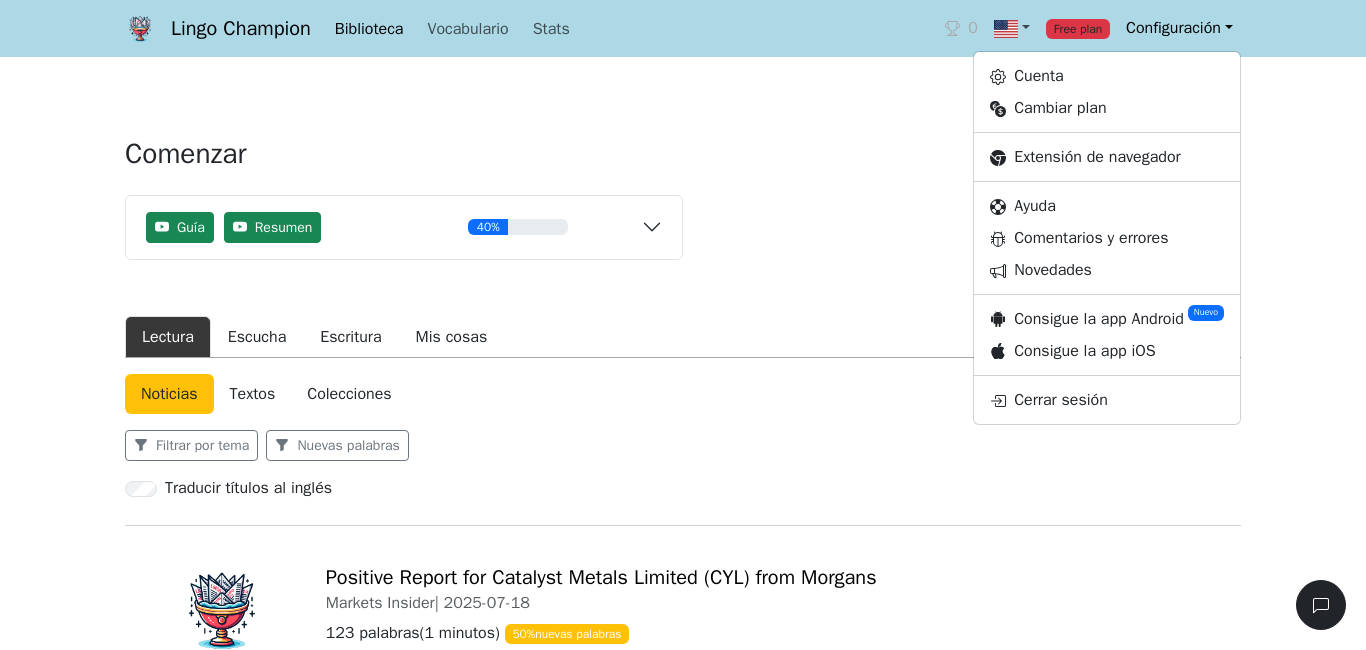 select on "**********" 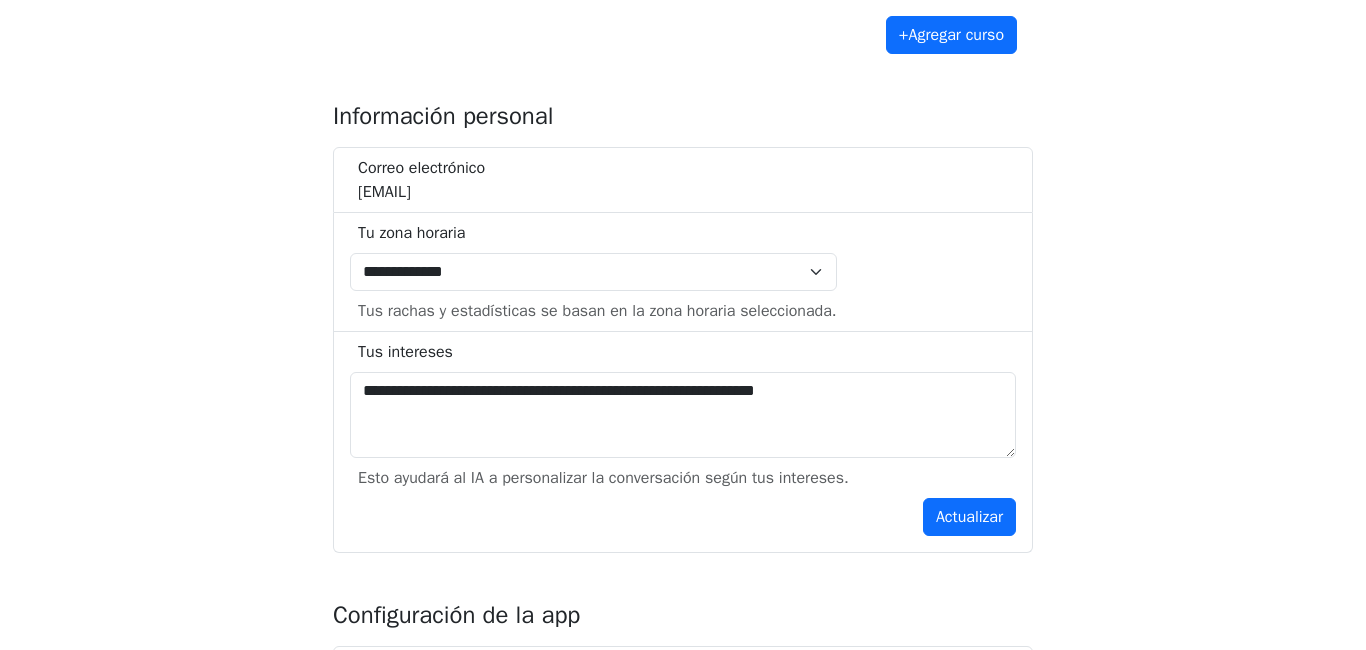 scroll, scrollTop: 828, scrollLeft: 0, axis: vertical 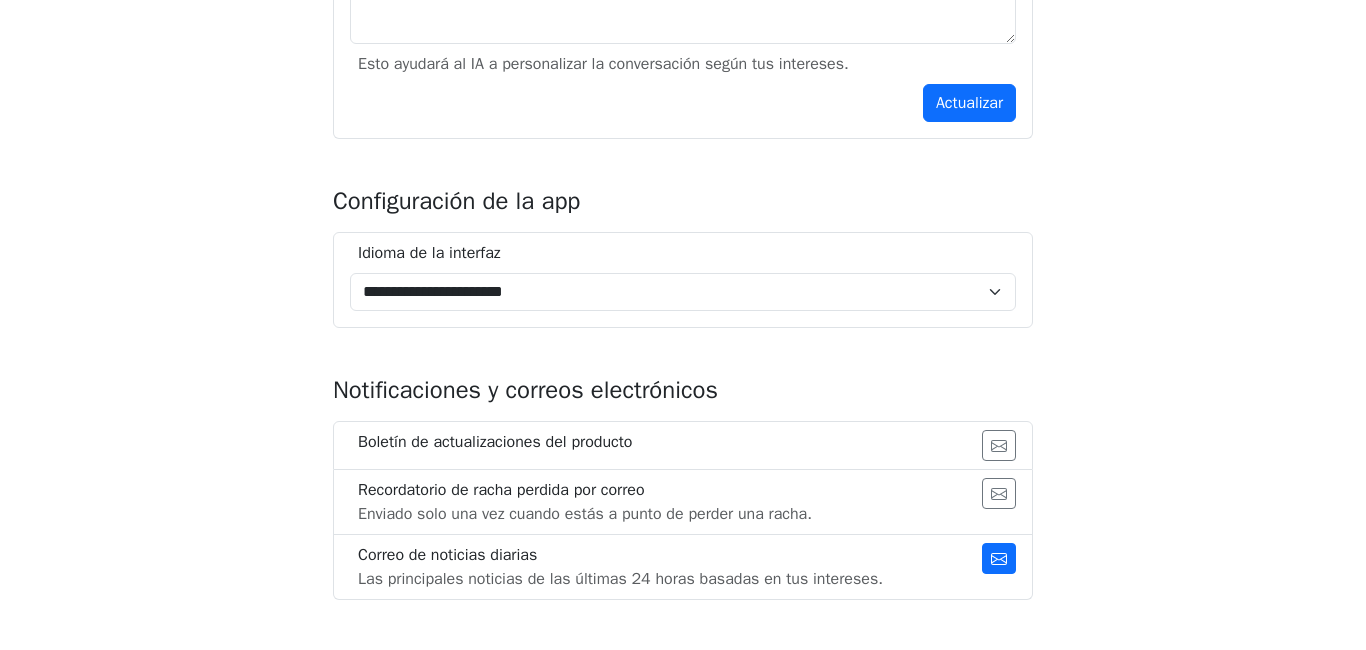 click on "Correo de noticias diarias Las principales noticias de las últimas 24 horas basadas en tus intereses." at bounding box center [683, 567] 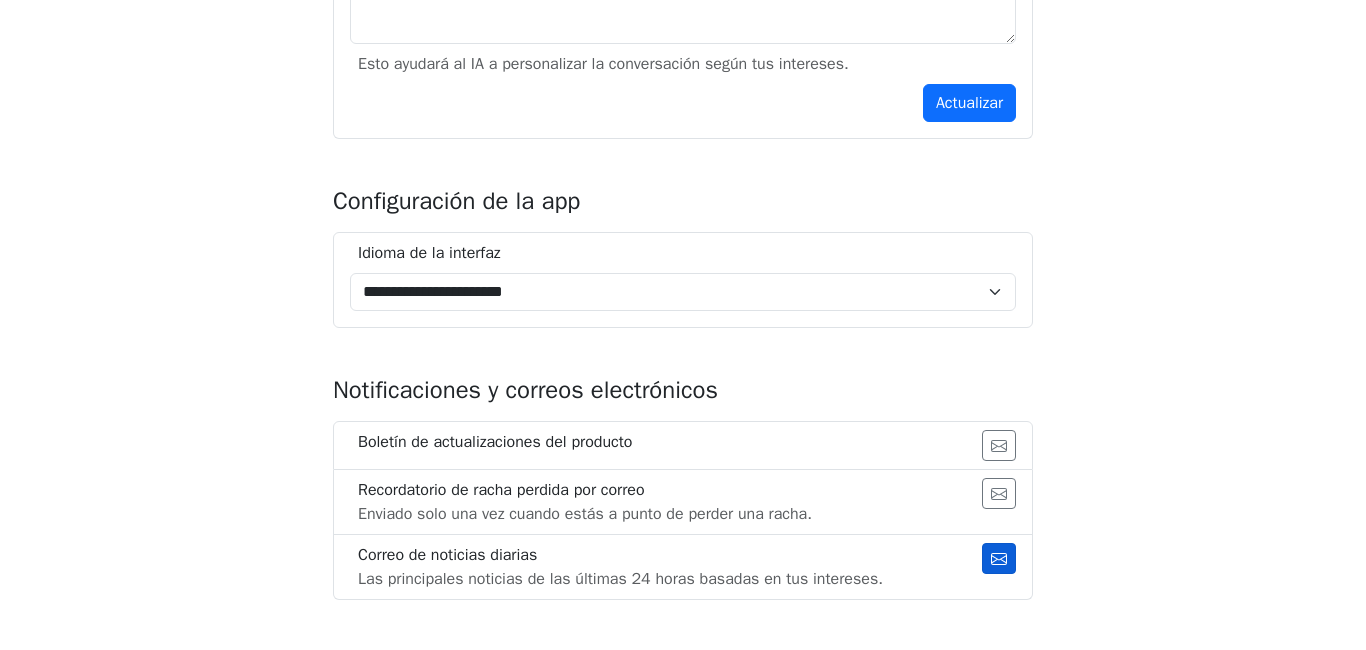 click 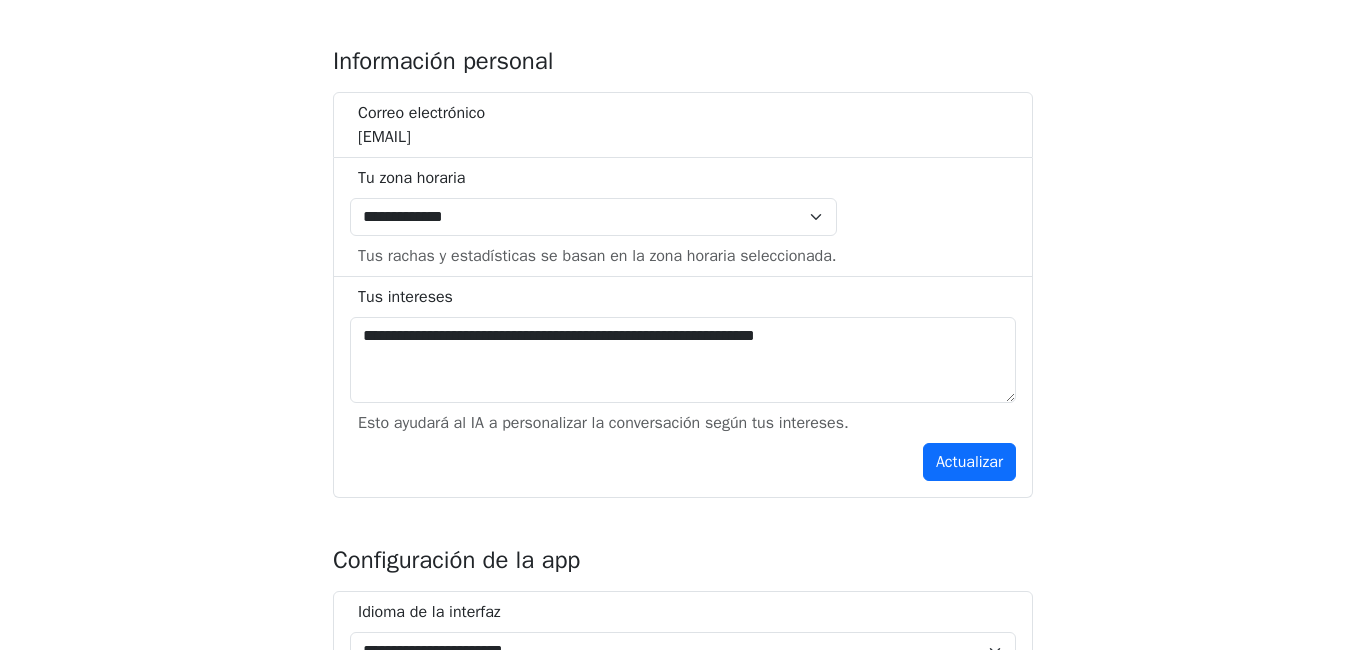 scroll, scrollTop: 0, scrollLeft: 0, axis: both 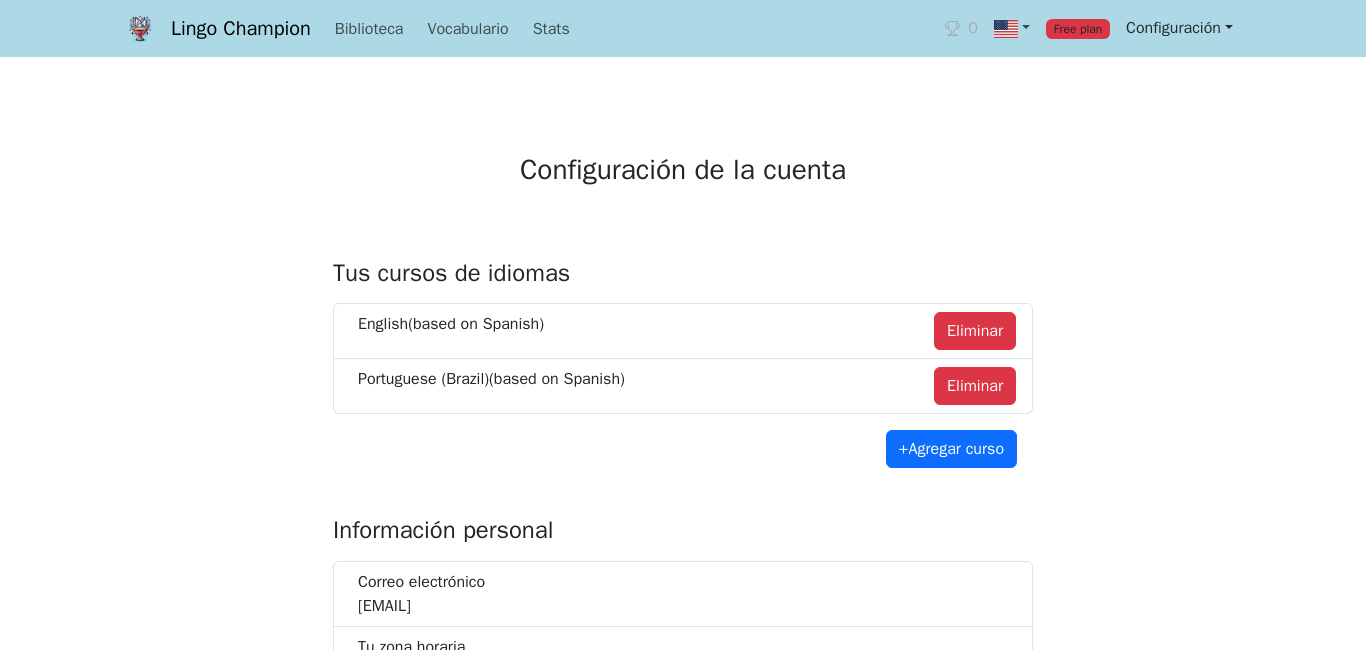 click on "Configuración" at bounding box center [1179, 28] 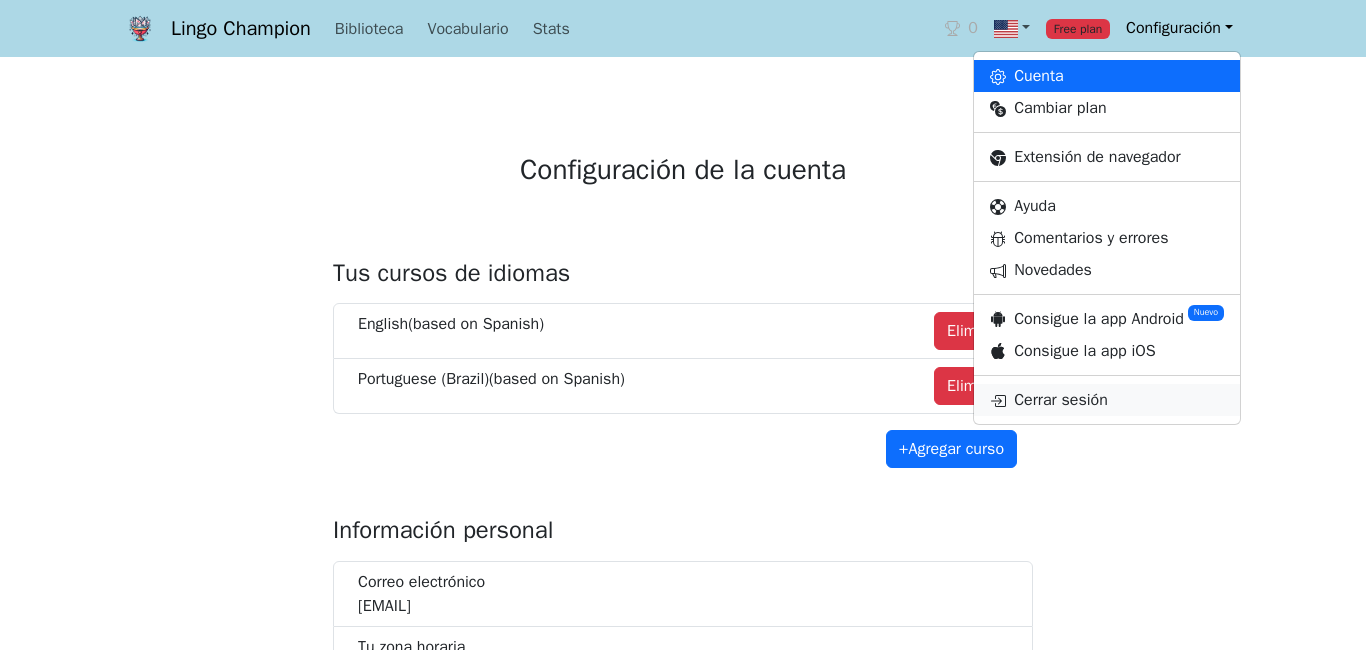 click on "Cerrar sesión" at bounding box center [1107, 400] 